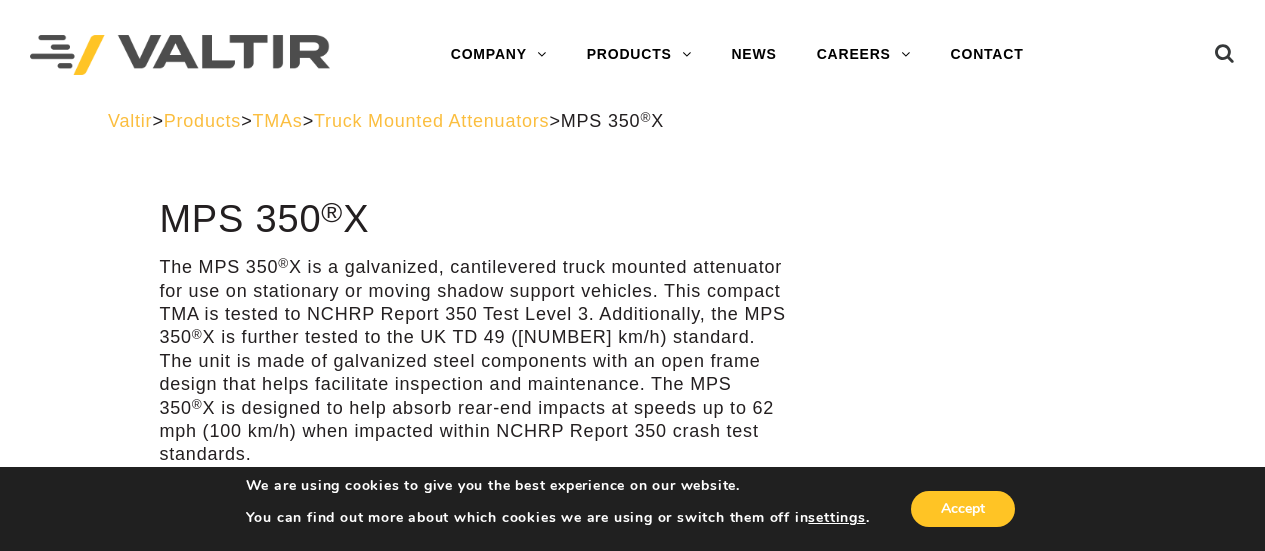 scroll, scrollTop: 0, scrollLeft: 0, axis: both 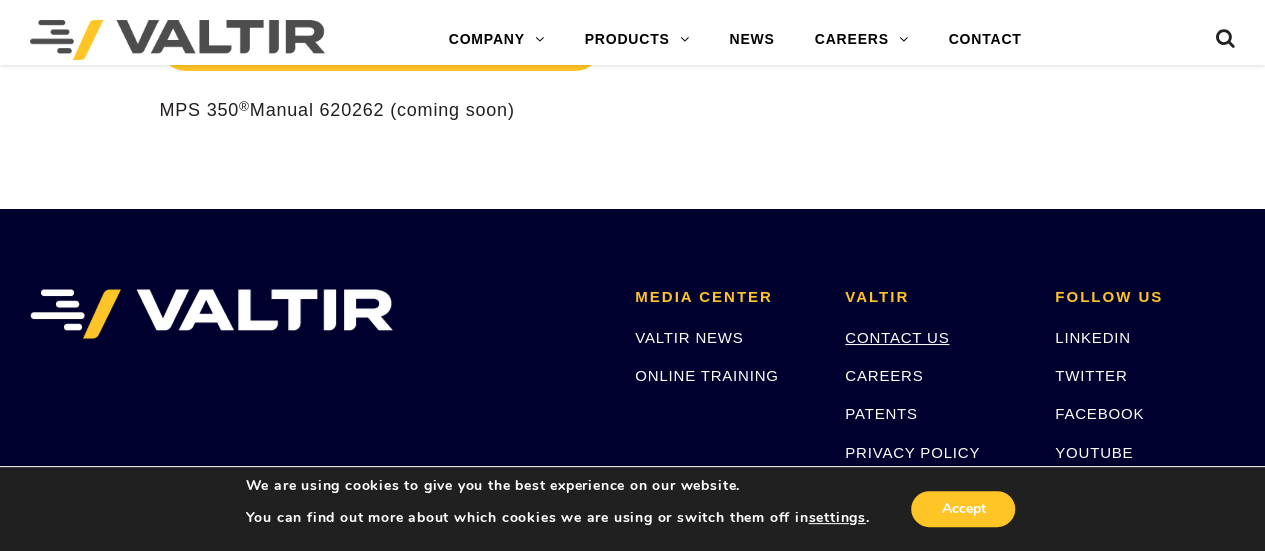 click on "CONTACT US" at bounding box center (897, 337) 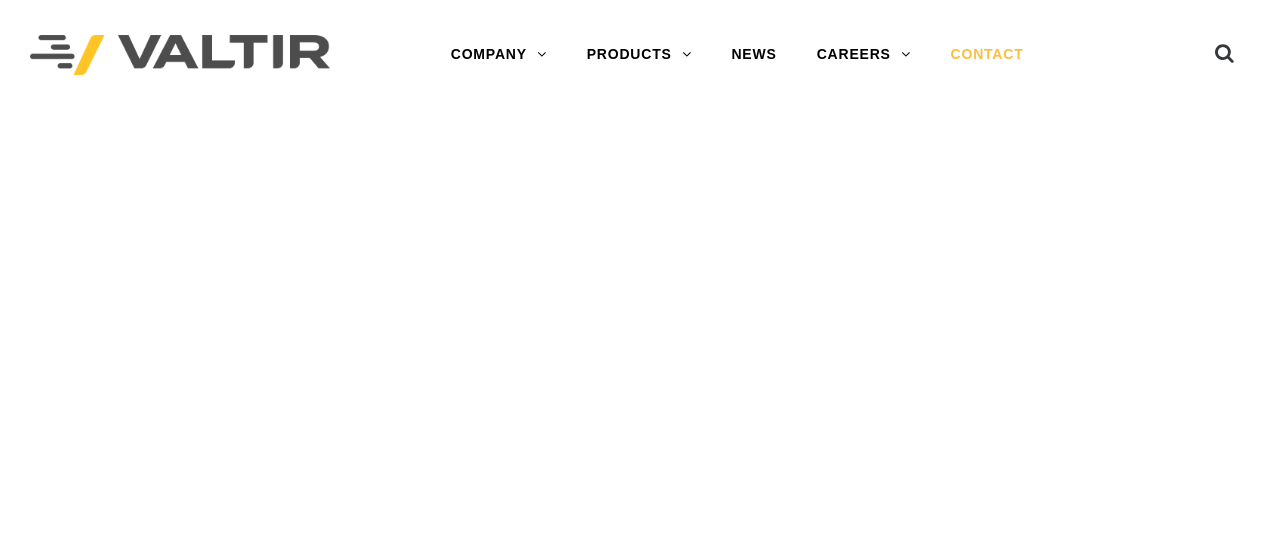 scroll, scrollTop: 0, scrollLeft: 0, axis: both 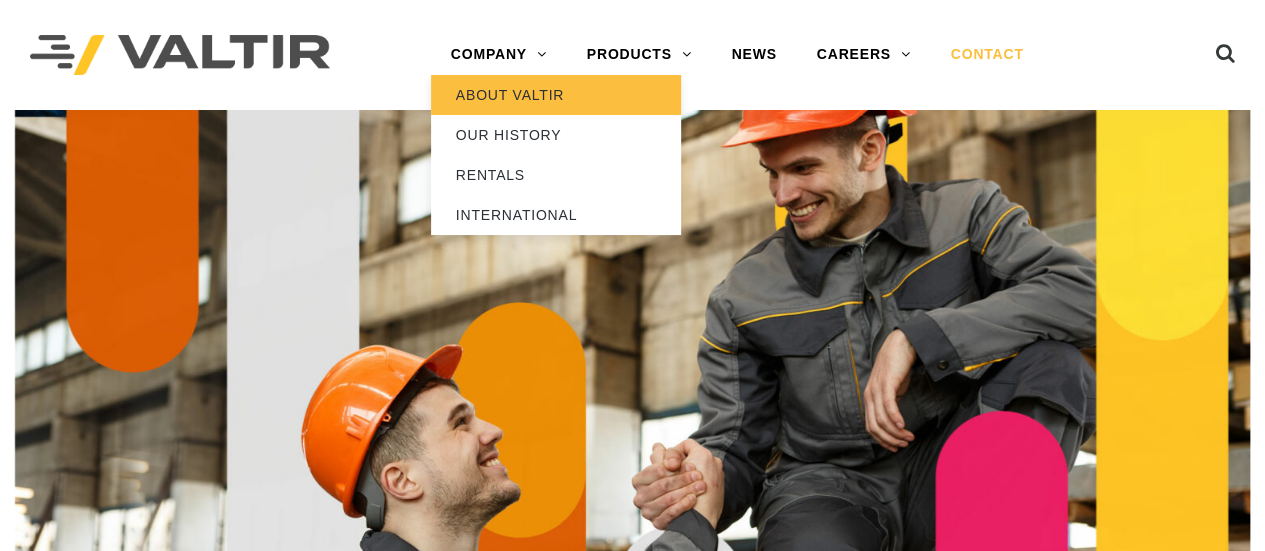 click on "ABOUT VALTIR" at bounding box center [556, 95] 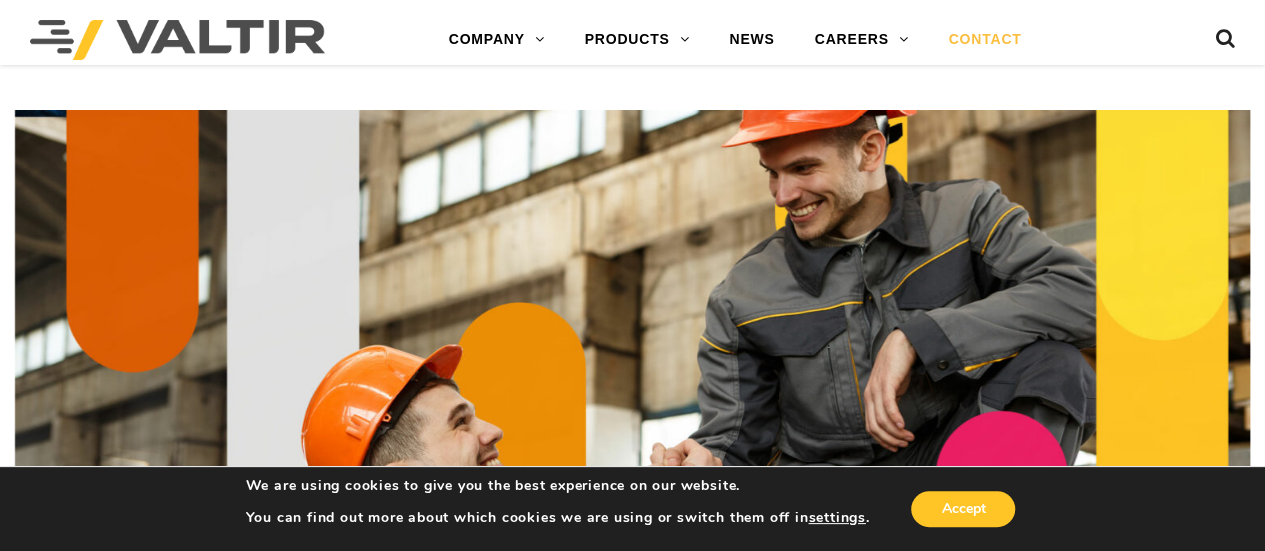 scroll, scrollTop: 700, scrollLeft: 0, axis: vertical 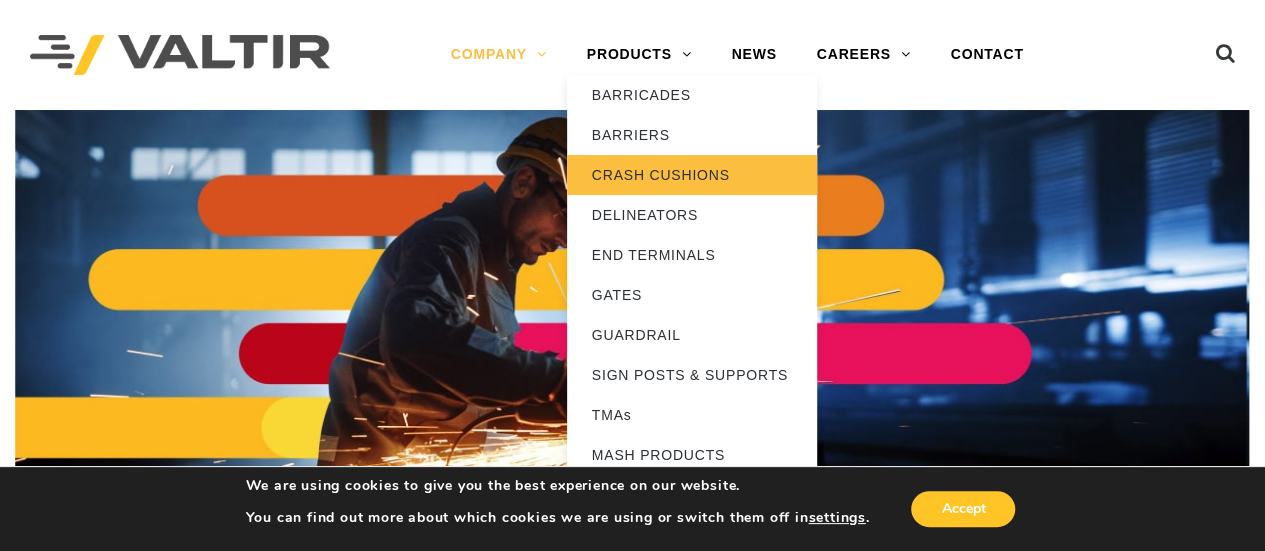 click on "CRASH CUSHIONS" at bounding box center [692, 175] 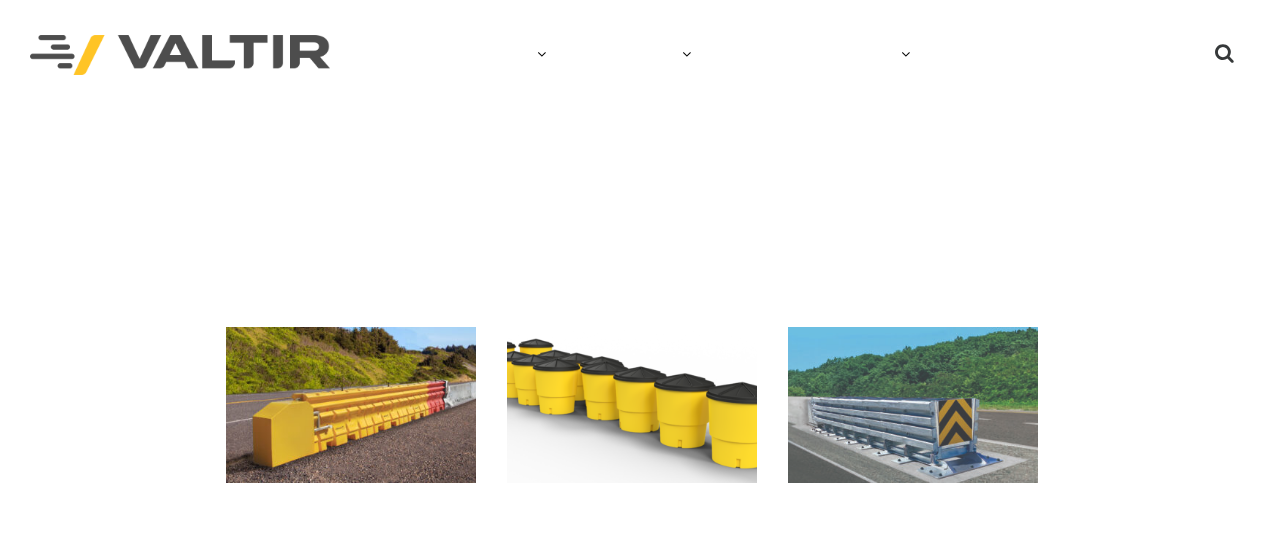 scroll, scrollTop: 0, scrollLeft: 0, axis: both 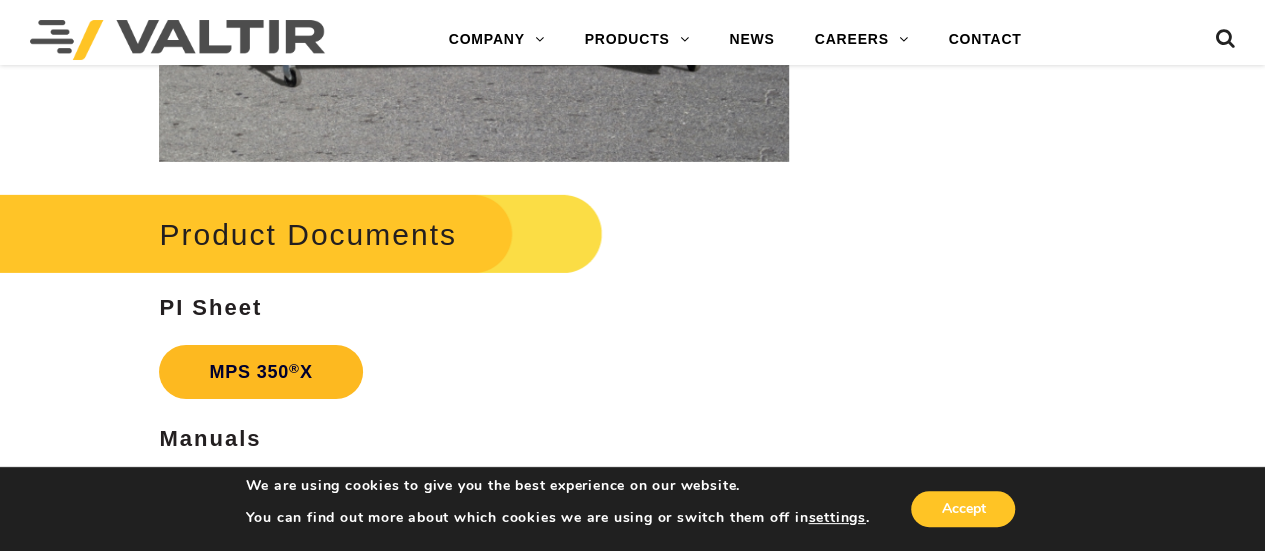 click on "MPS 350 ®  X" at bounding box center [260, 372] 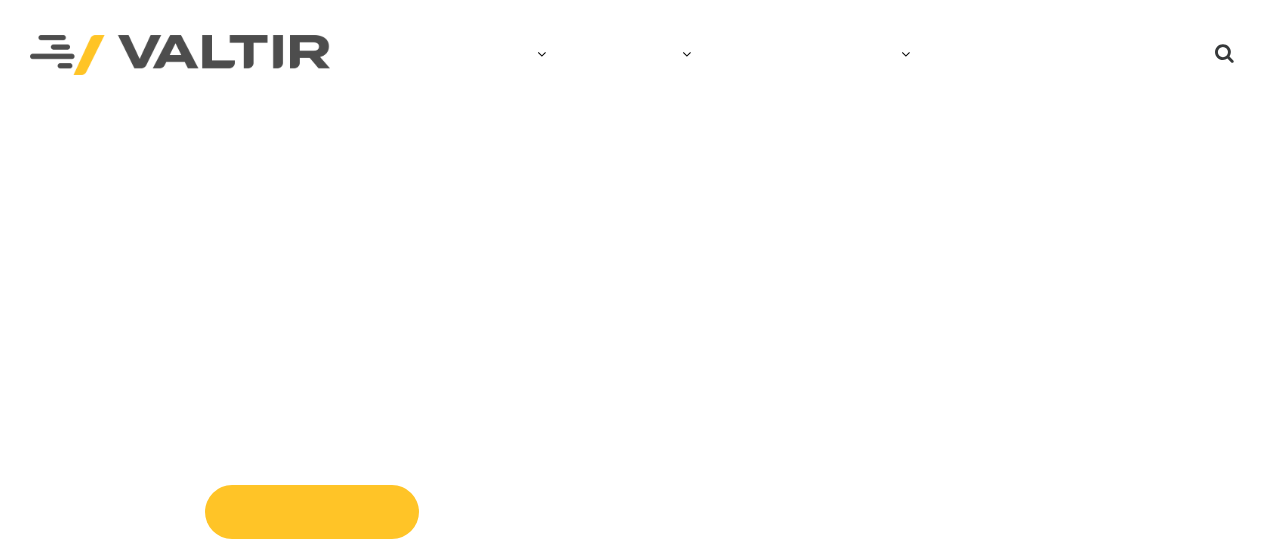 scroll, scrollTop: 0, scrollLeft: 0, axis: both 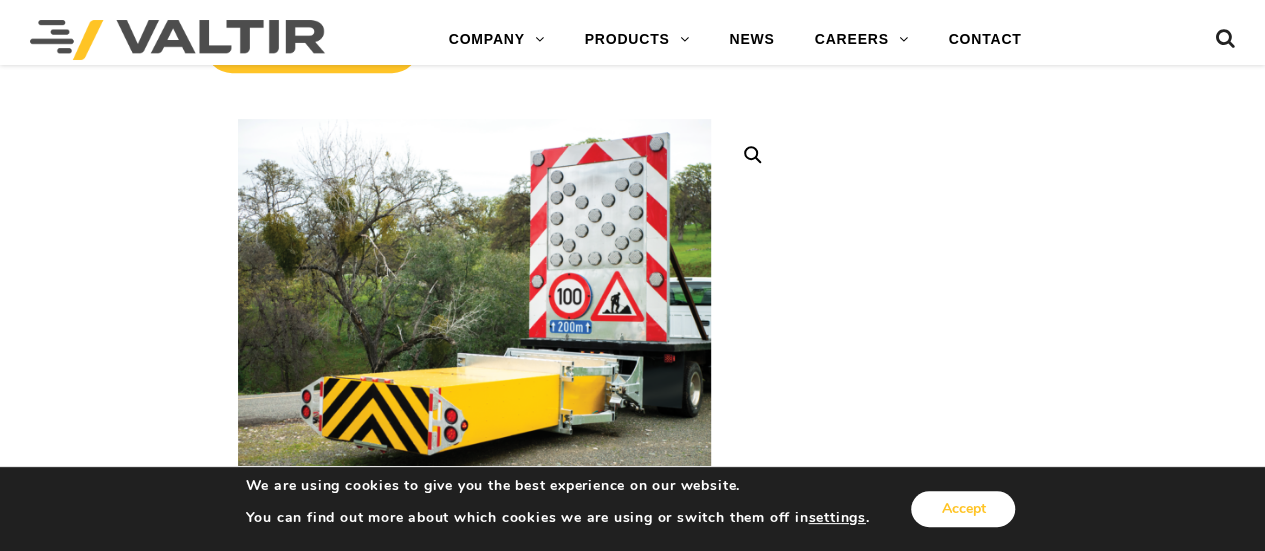 click on "Accept" at bounding box center [963, 509] 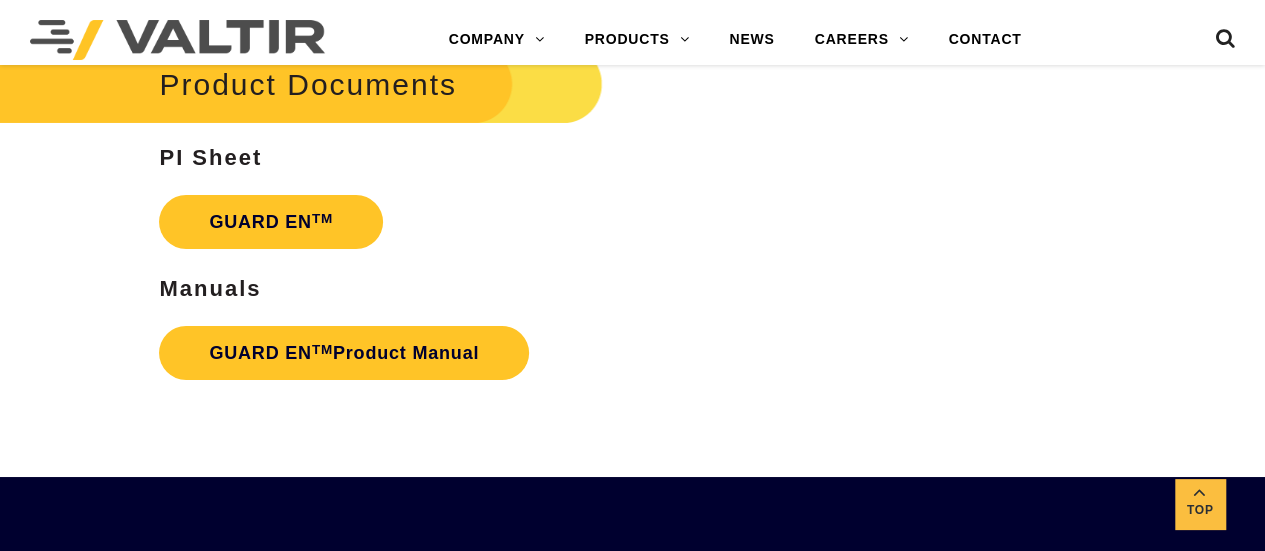 scroll, scrollTop: 3500, scrollLeft: 0, axis: vertical 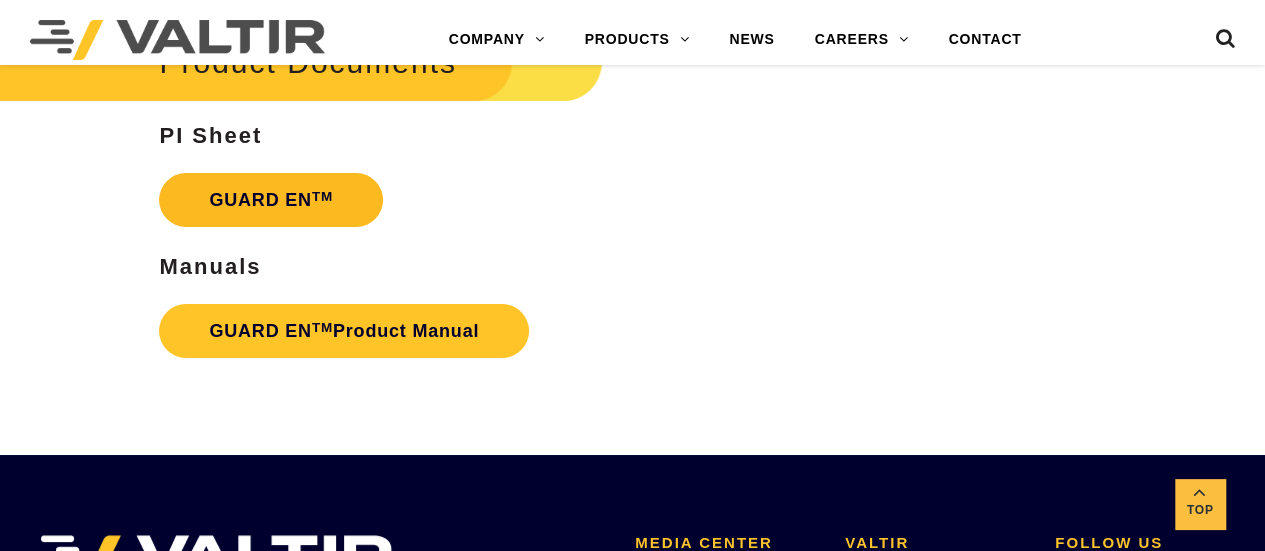 click on "GUARD EN TM" at bounding box center [271, 200] 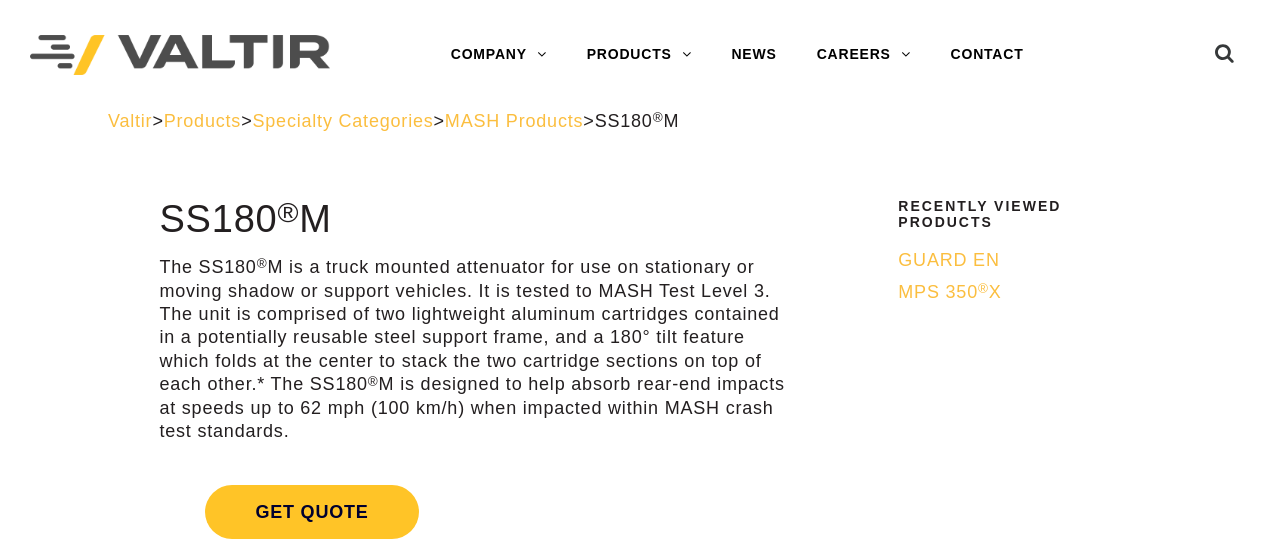 scroll, scrollTop: 0, scrollLeft: 0, axis: both 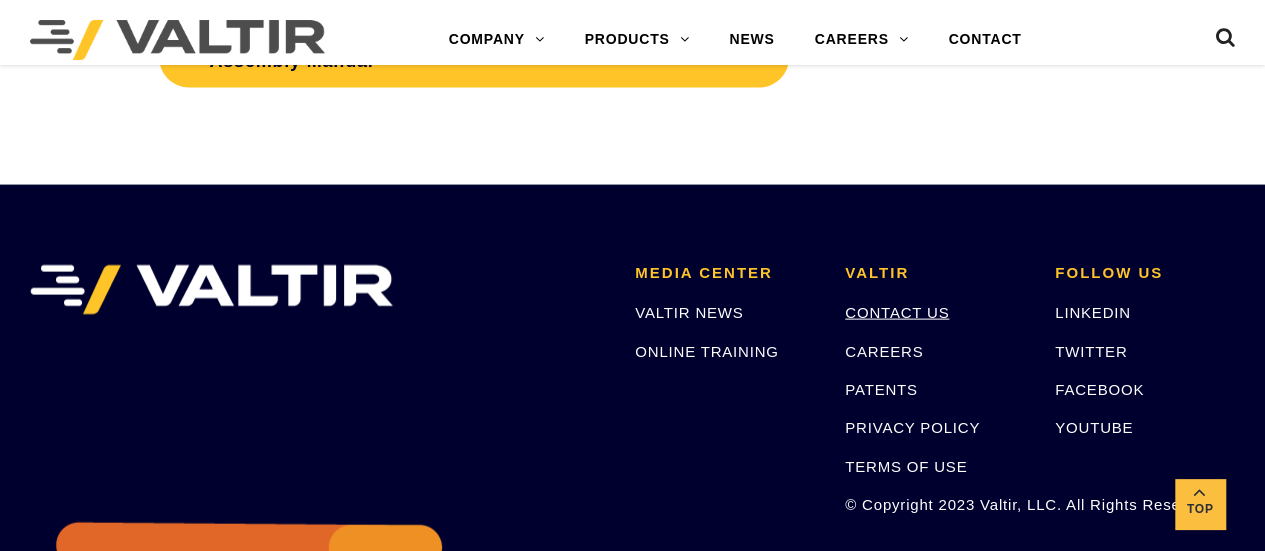 click on "CONTACT US" at bounding box center (897, 312) 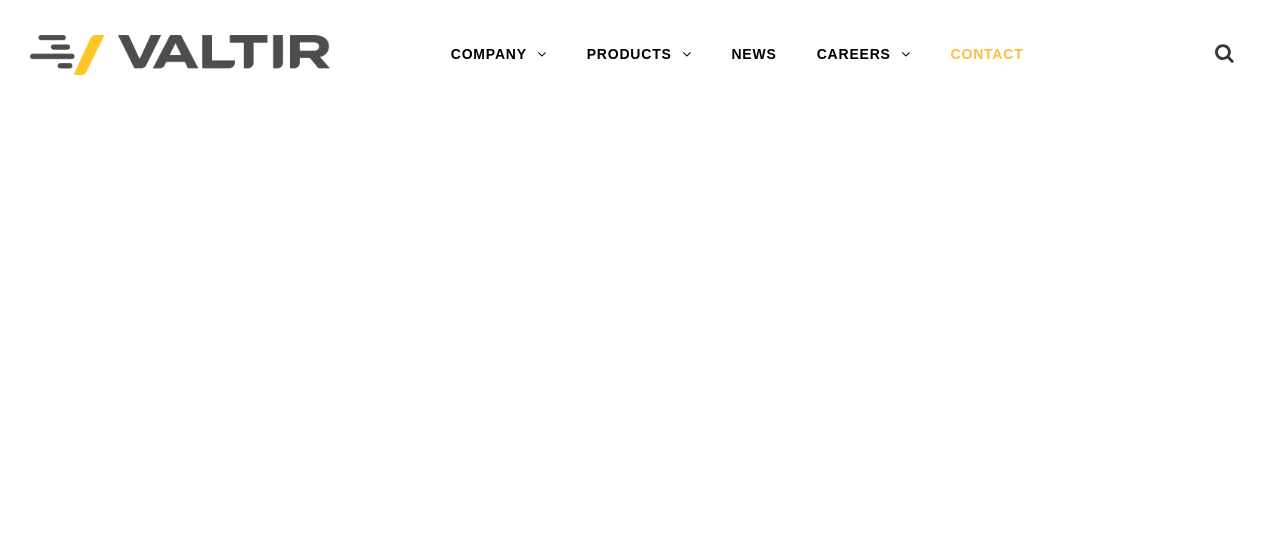 scroll, scrollTop: 0, scrollLeft: 0, axis: both 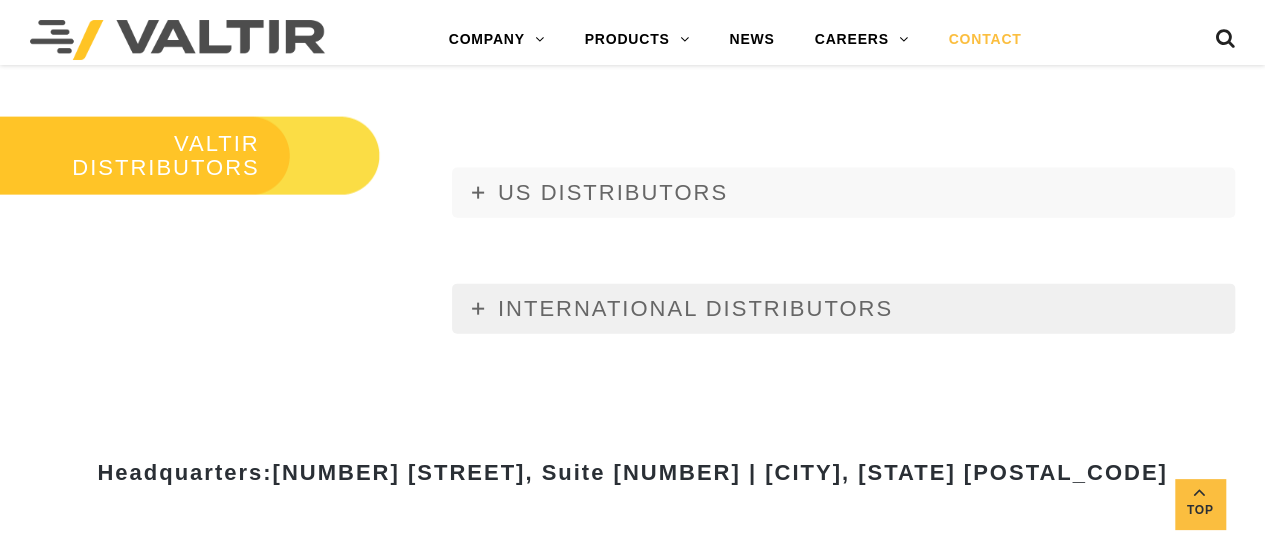click on "INTERNATIONAL DISTRIBUTORS" at bounding box center (695, 308) 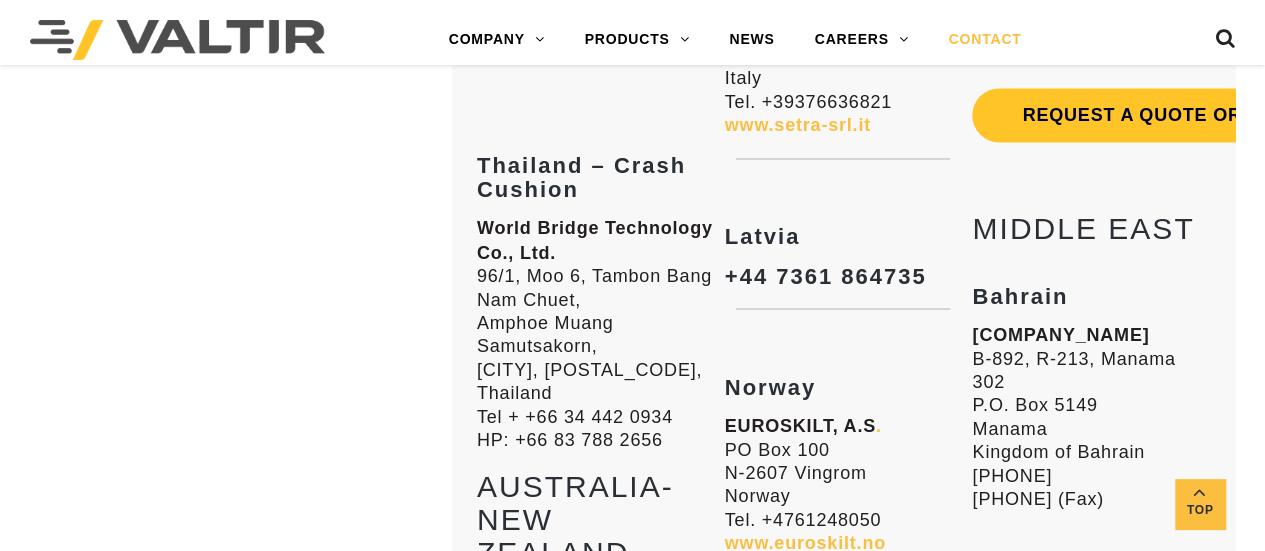 scroll, scrollTop: 5465, scrollLeft: 0, axis: vertical 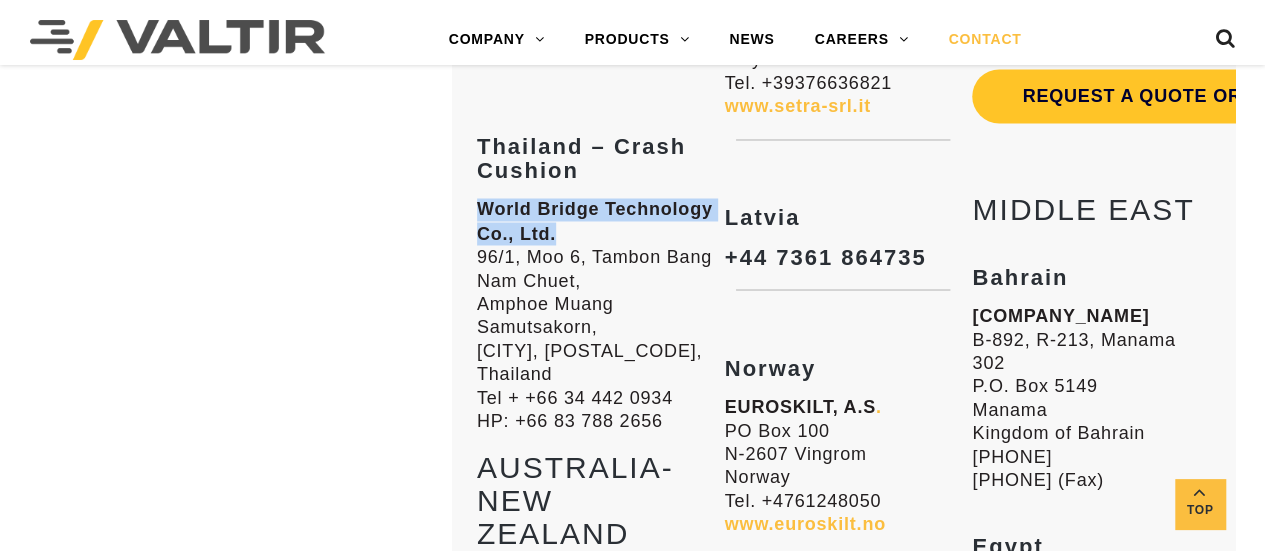 drag, startPoint x: 474, startPoint y: 205, endPoint x: 556, endPoint y: 229, distance: 85.44004 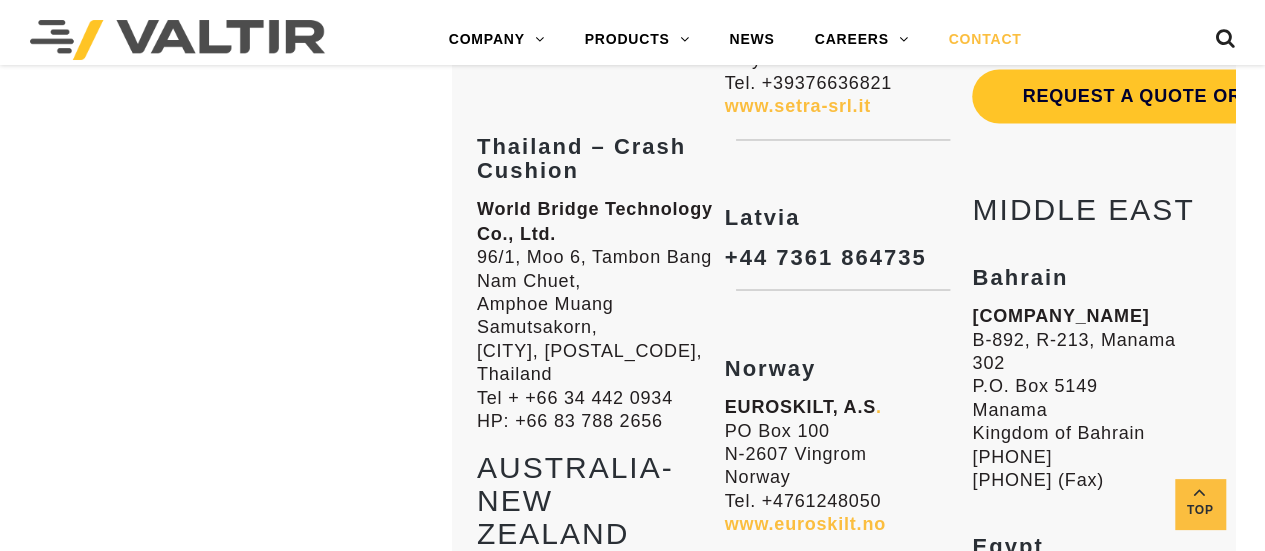 click on "[COMPANY_NAME]
[NUMBER]/[NUMBER], Moo [NUMBER], Tambon [NEIGHBORHOOD],
[DISTRICT] [CITY], [POSTAL_CODE],
[COUNTRY]
Tel + +[COUNTRY_CODE] [PHONE]
HP: +[COUNTRY_CODE] [PHONE]" at bounding box center (596, 315) 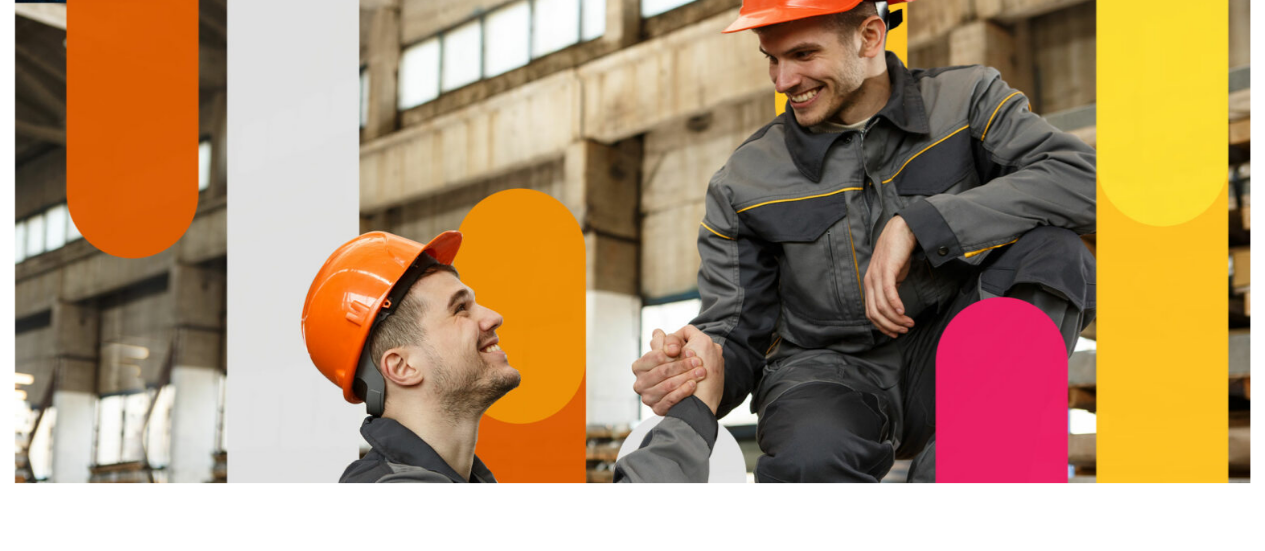 scroll, scrollTop: 0, scrollLeft: 0, axis: both 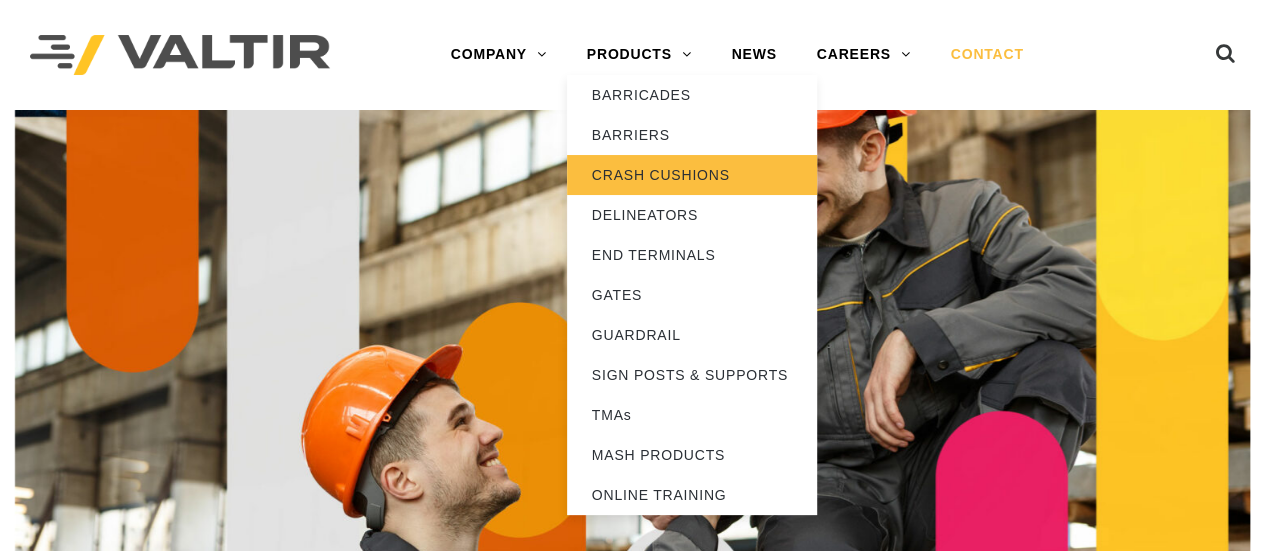 click on "CRASH CUSHIONS" at bounding box center (692, 175) 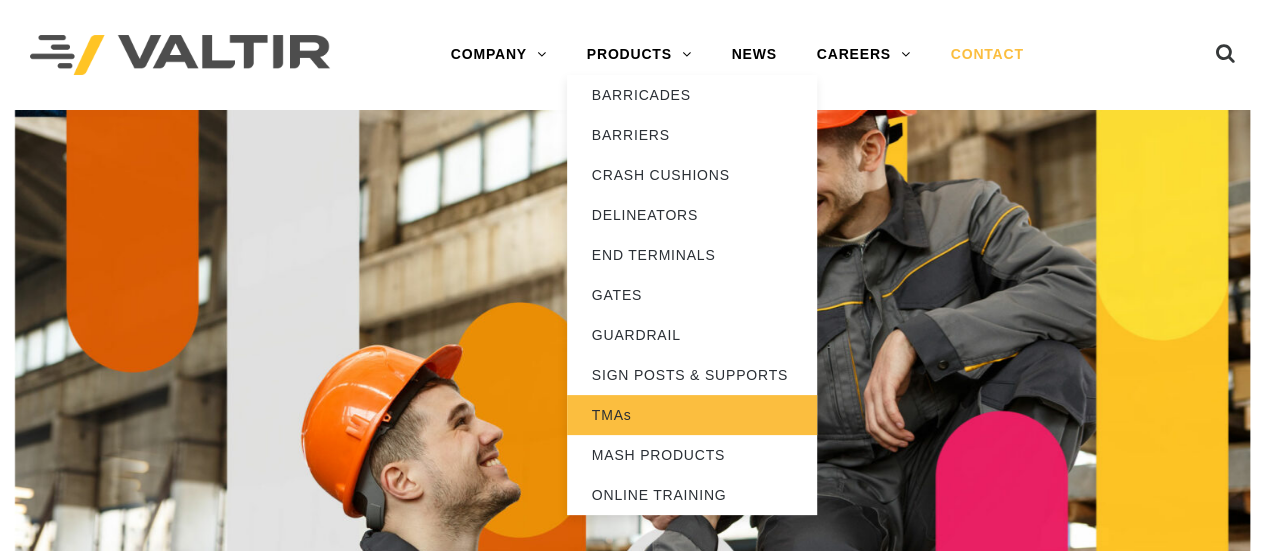 click on "TMAs" at bounding box center [692, 415] 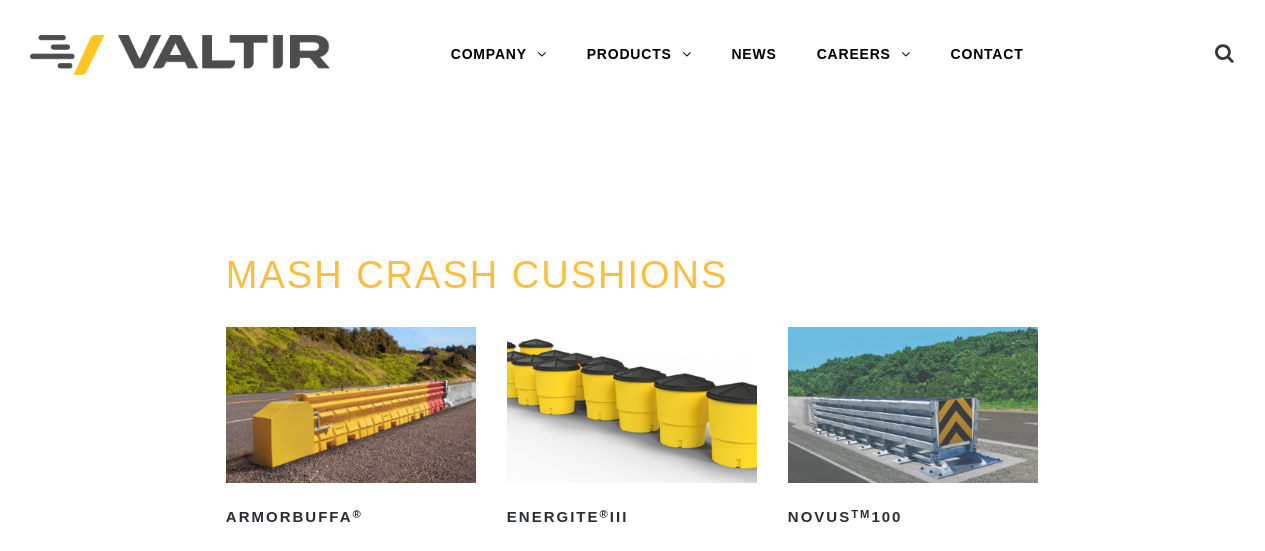 scroll, scrollTop: 933, scrollLeft: 0, axis: vertical 